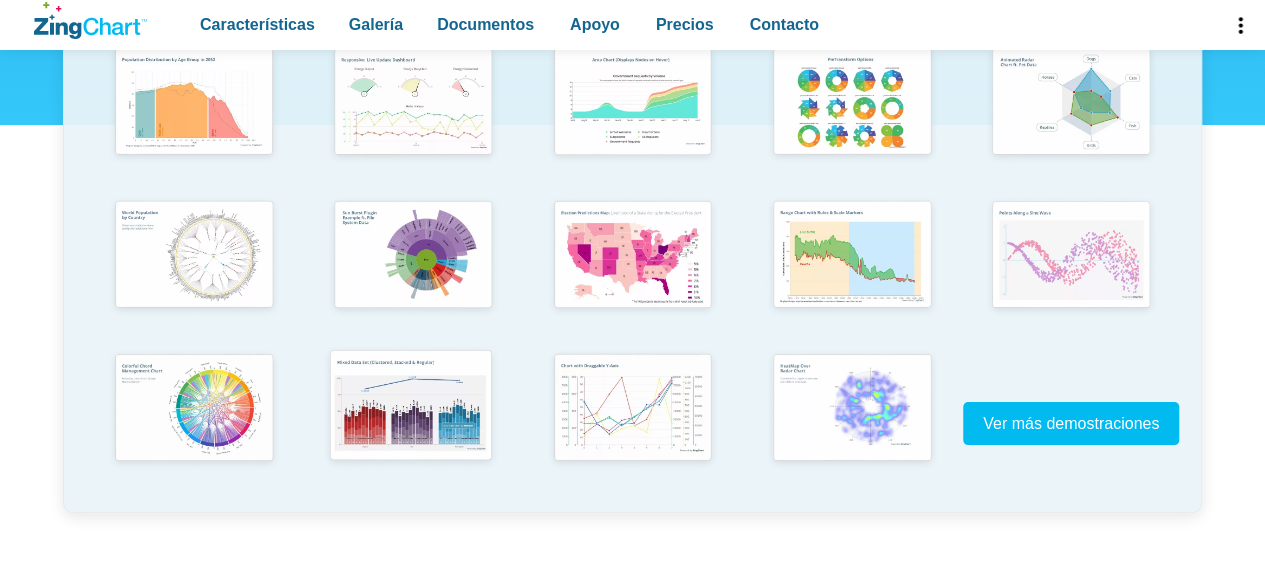 scroll, scrollTop: 552, scrollLeft: 0, axis: vertical 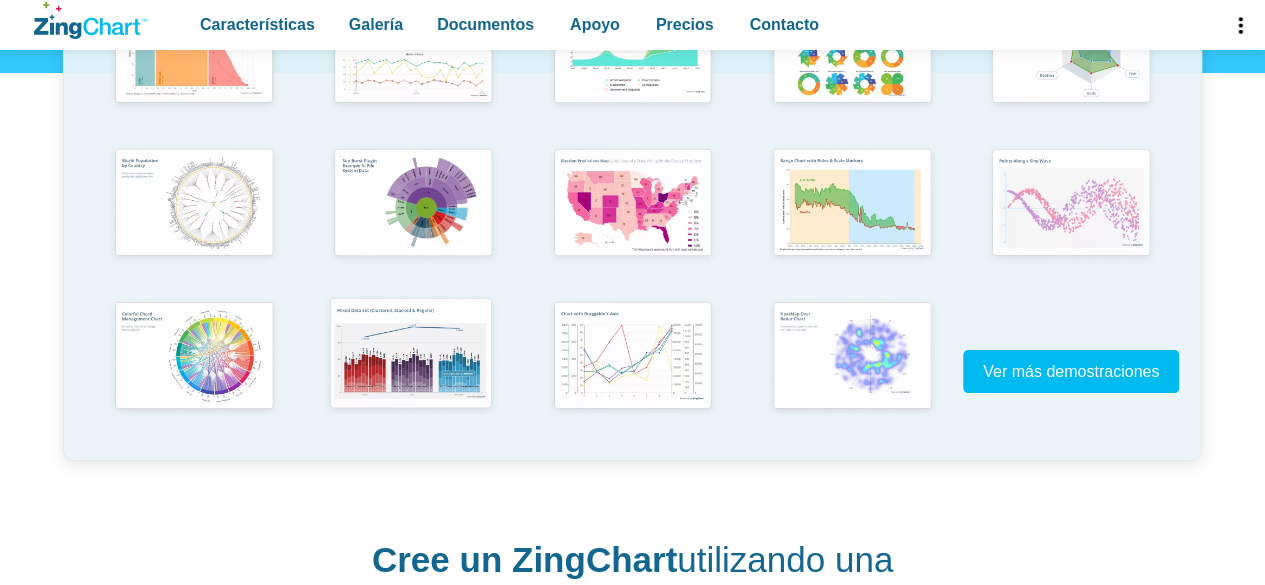 drag, startPoint x: 497, startPoint y: 368, endPoint x: 500, endPoint y: 343, distance: 25.179358 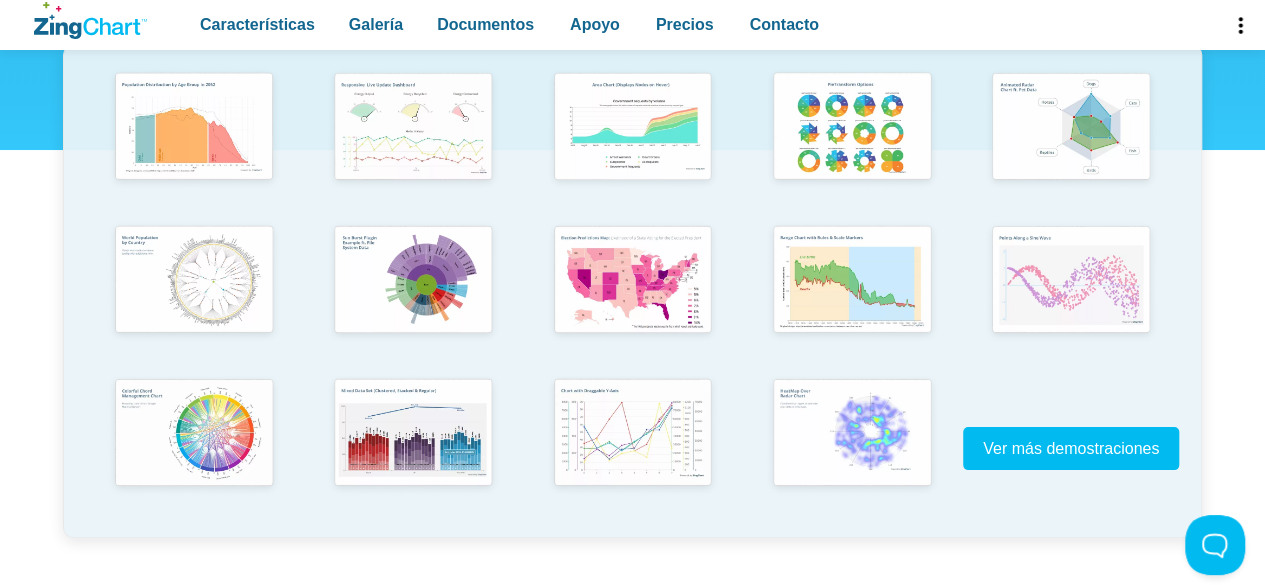 scroll, scrollTop: 500, scrollLeft: 0, axis: vertical 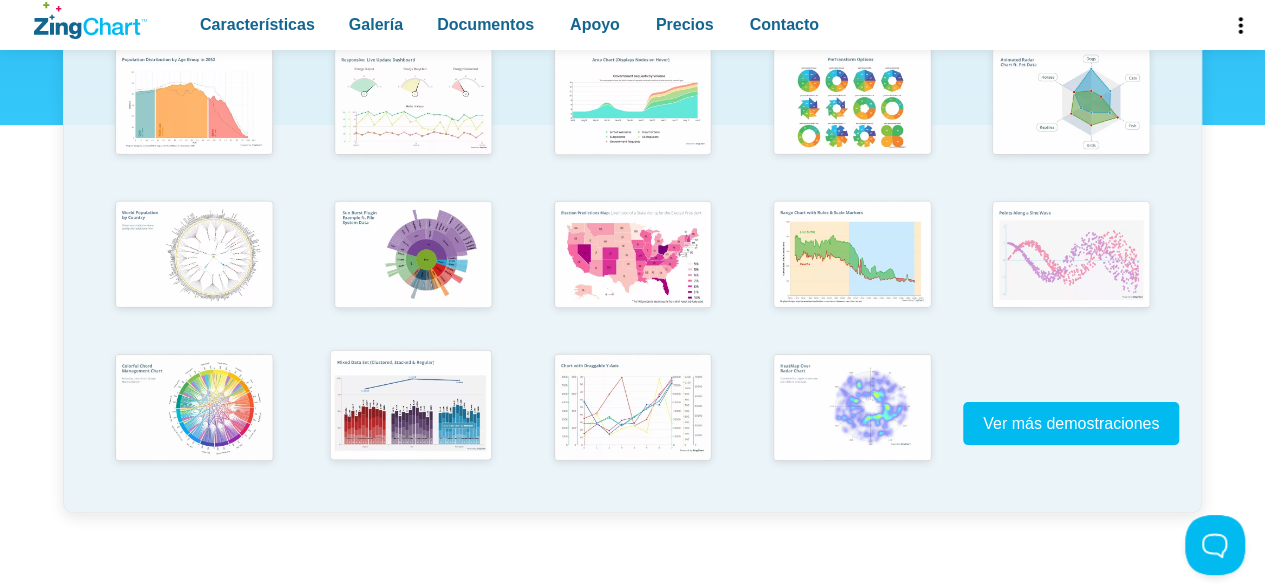 click at bounding box center [411, 407] 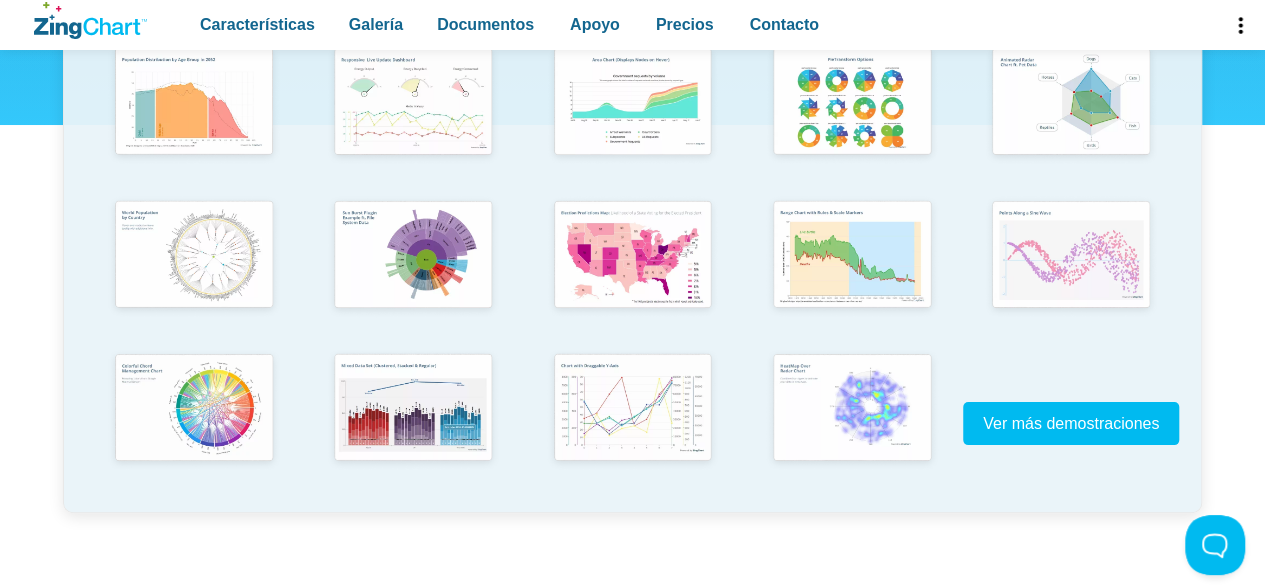 scroll, scrollTop: 200, scrollLeft: 0, axis: vertical 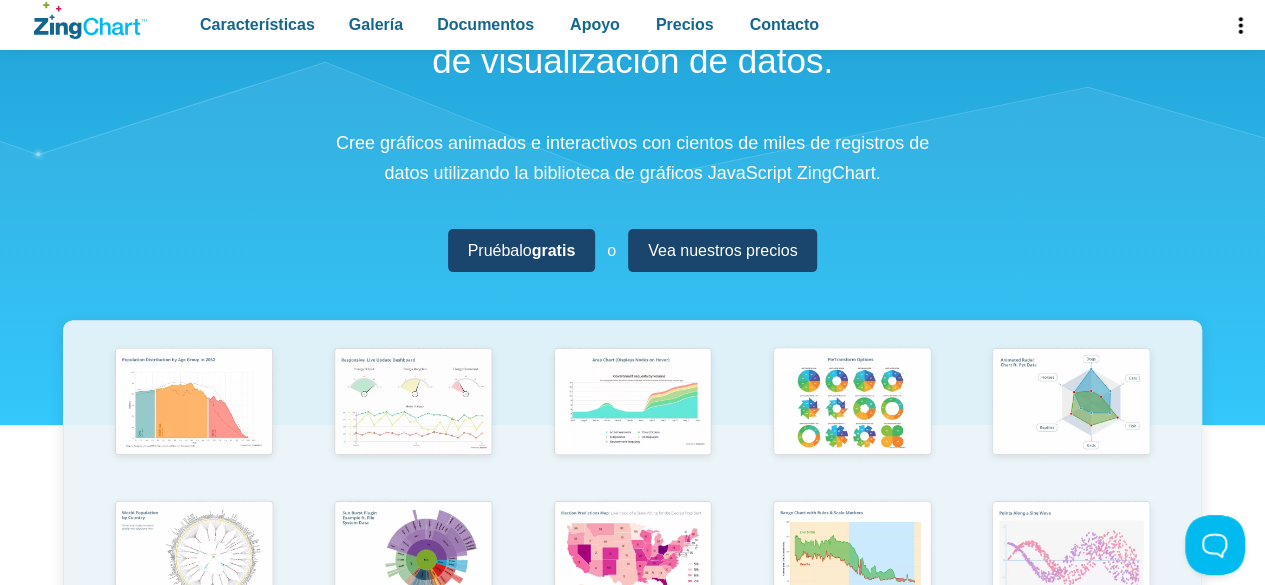 drag, startPoint x: 294, startPoint y: 250, endPoint x: 304, endPoint y: 243, distance: 12.206555 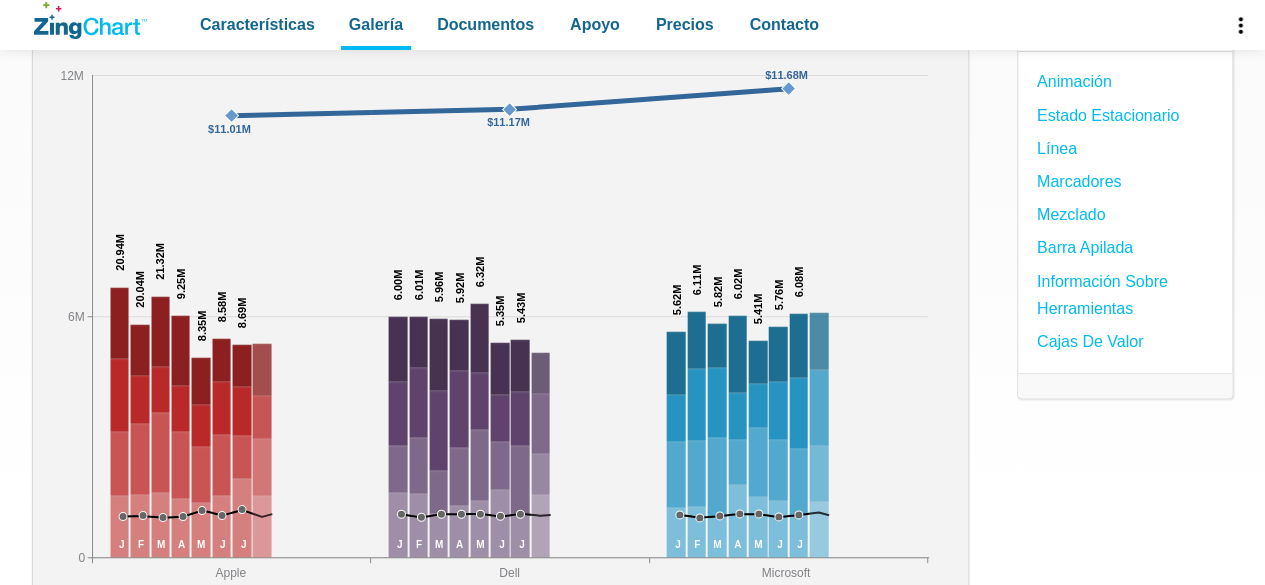scroll, scrollTop: 300, scrollLeft: 0, axis: vertical 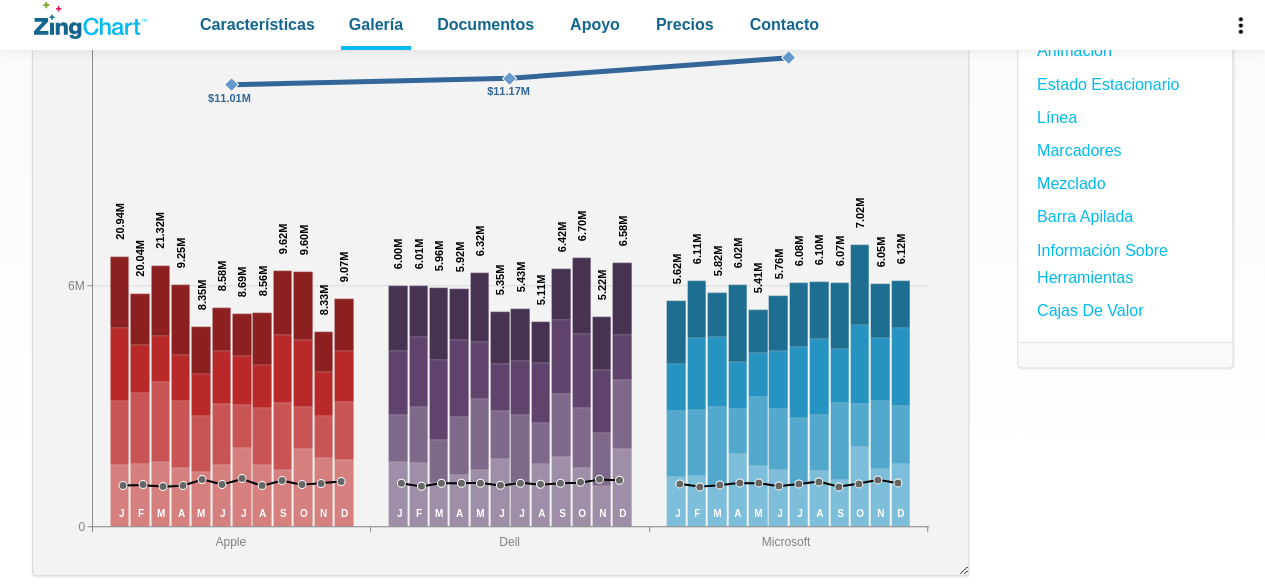 click at bounding box center [500, 290] 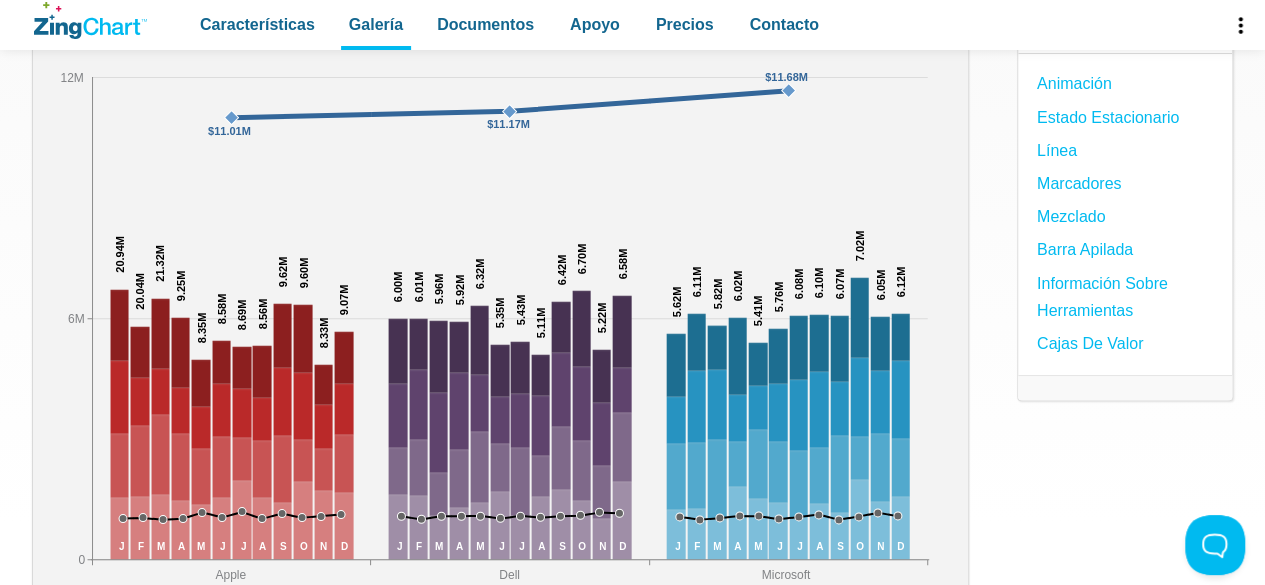 scroll, scrollTop: 200, scrollLeft: 0, axis: vertical 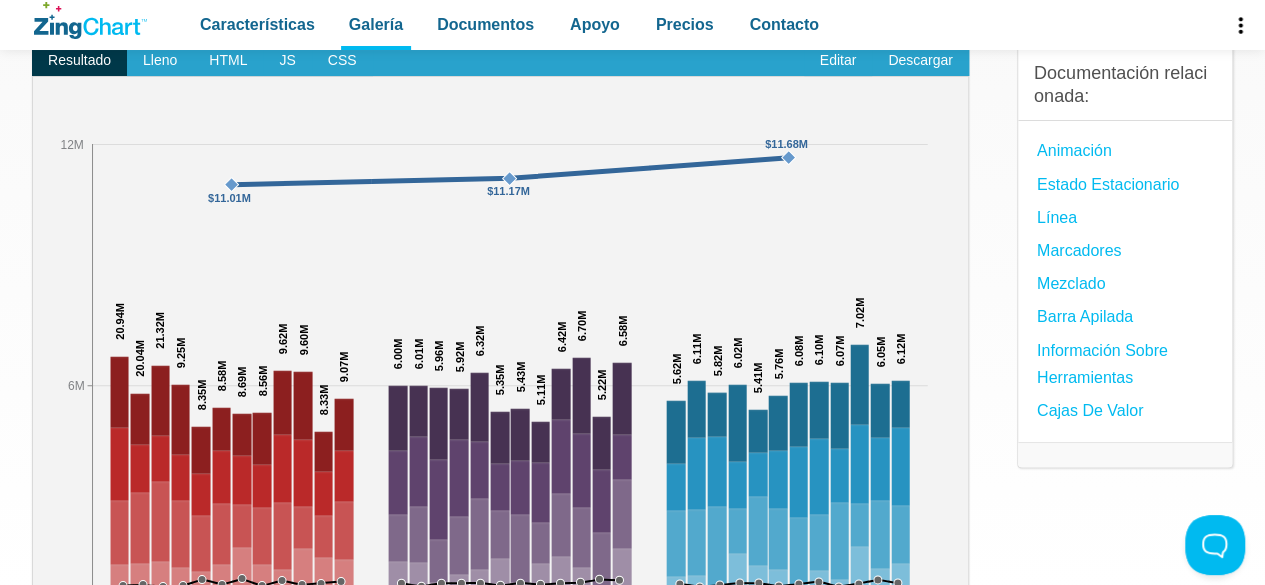 click at bounding box center [500, 390] 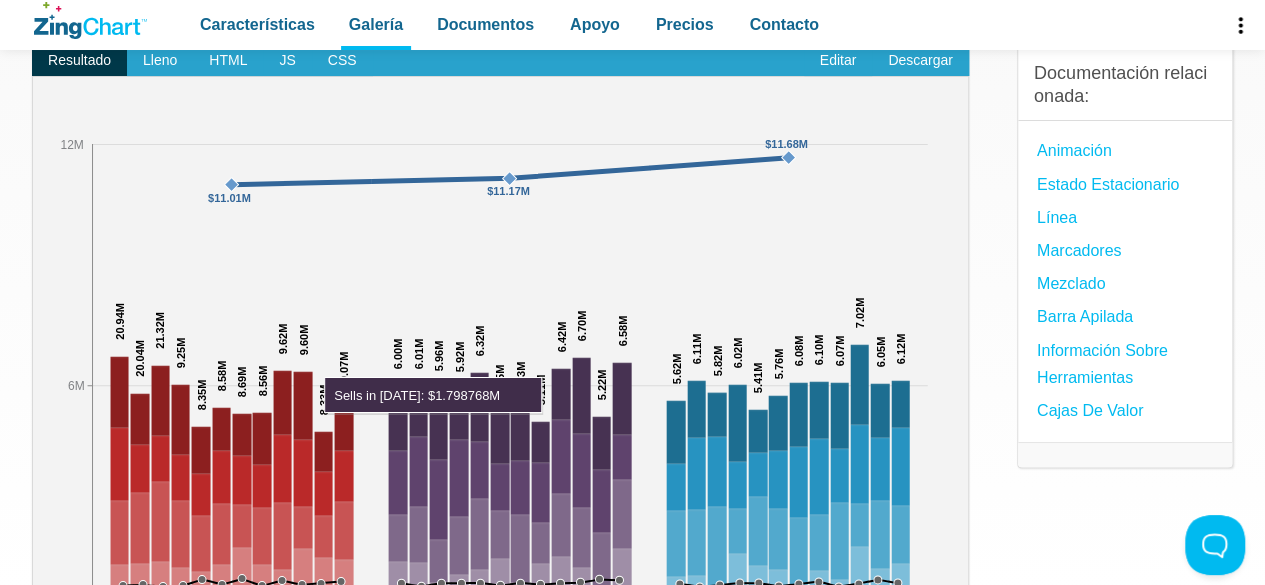 click at bounding box center [53, 655] 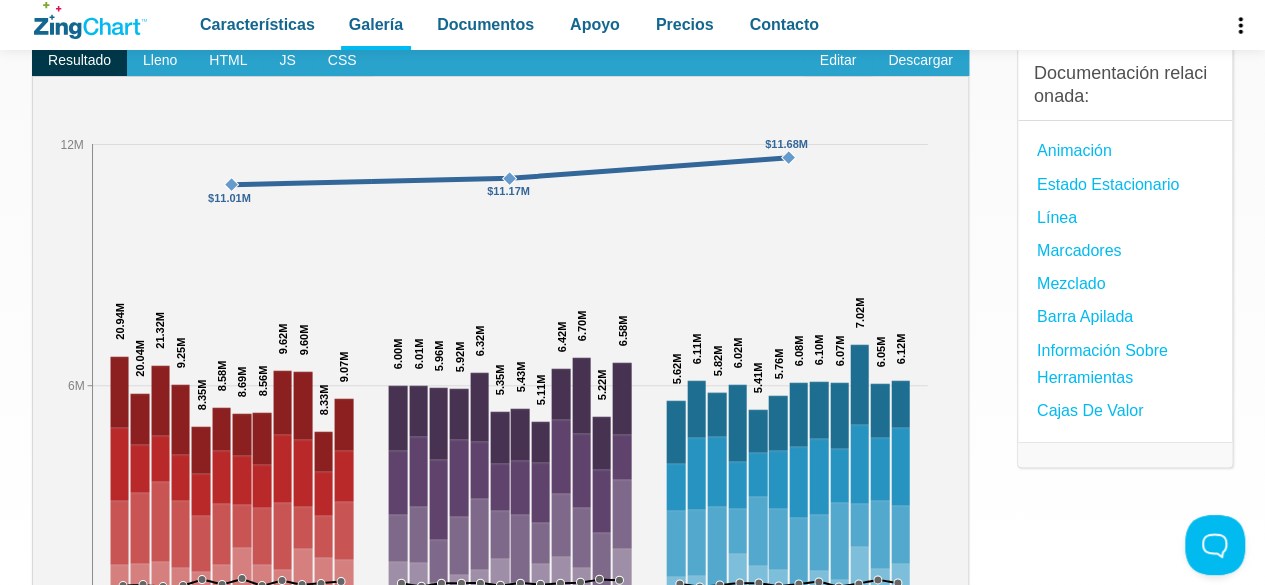 click at bounding box center (53, 655) 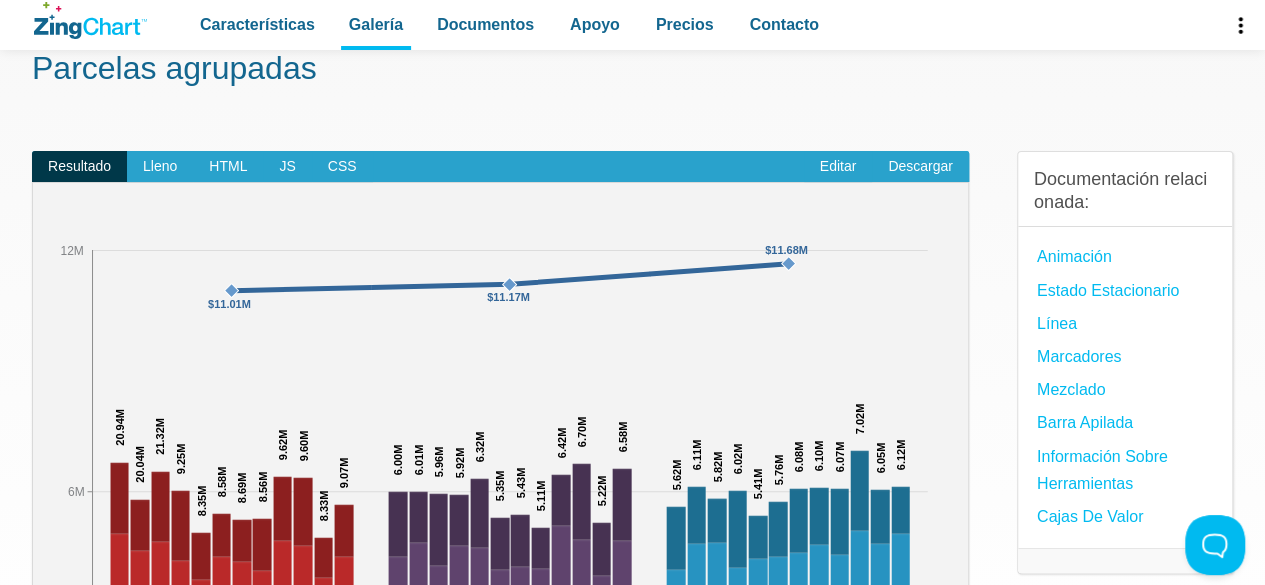 scroll, scrollTop: 0, scrollLeft: 0, axis: both 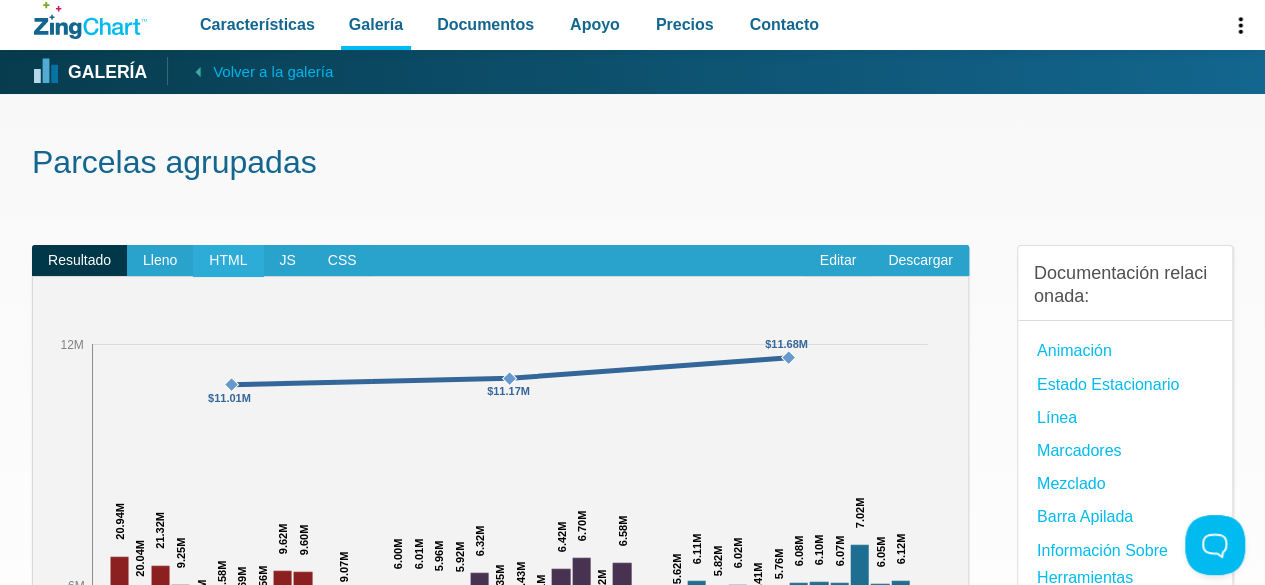 click on "HTML" at bounding box center [228, 260] 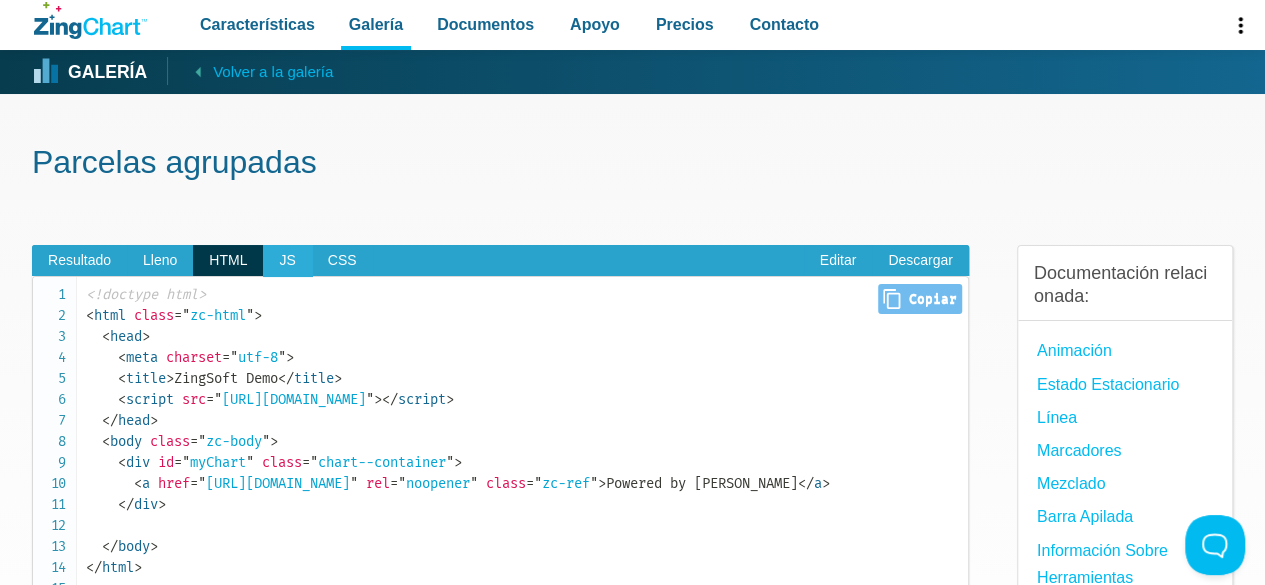 click on "JS" at bounding box center (287, 260) 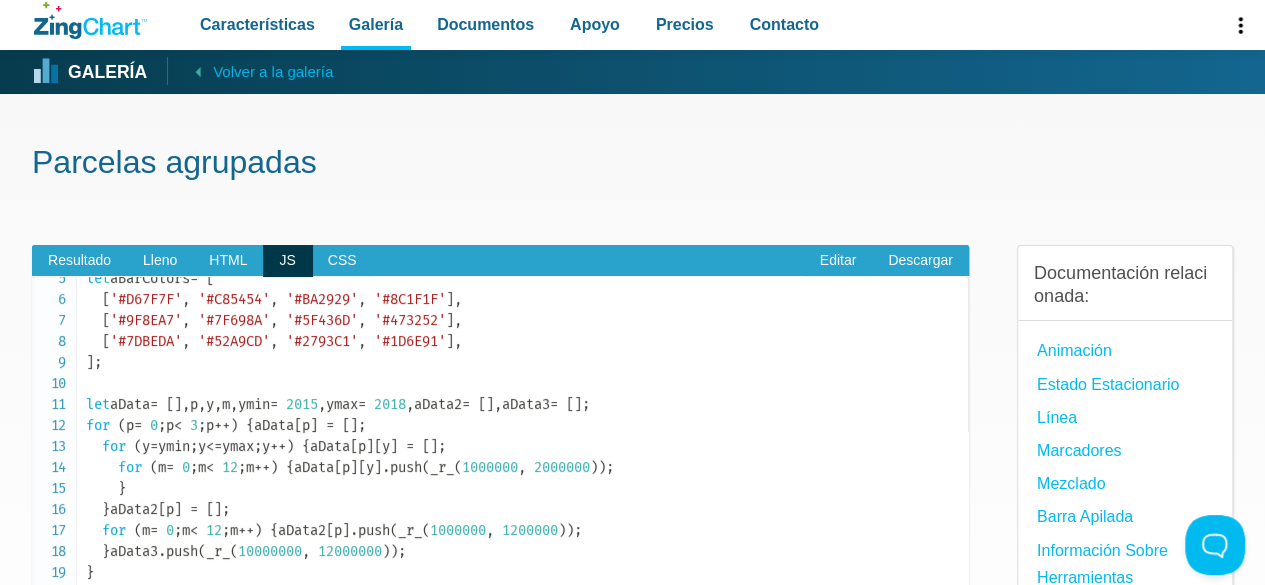 scroll, scrollTop: 0, scrollLeft: 0, axis: both 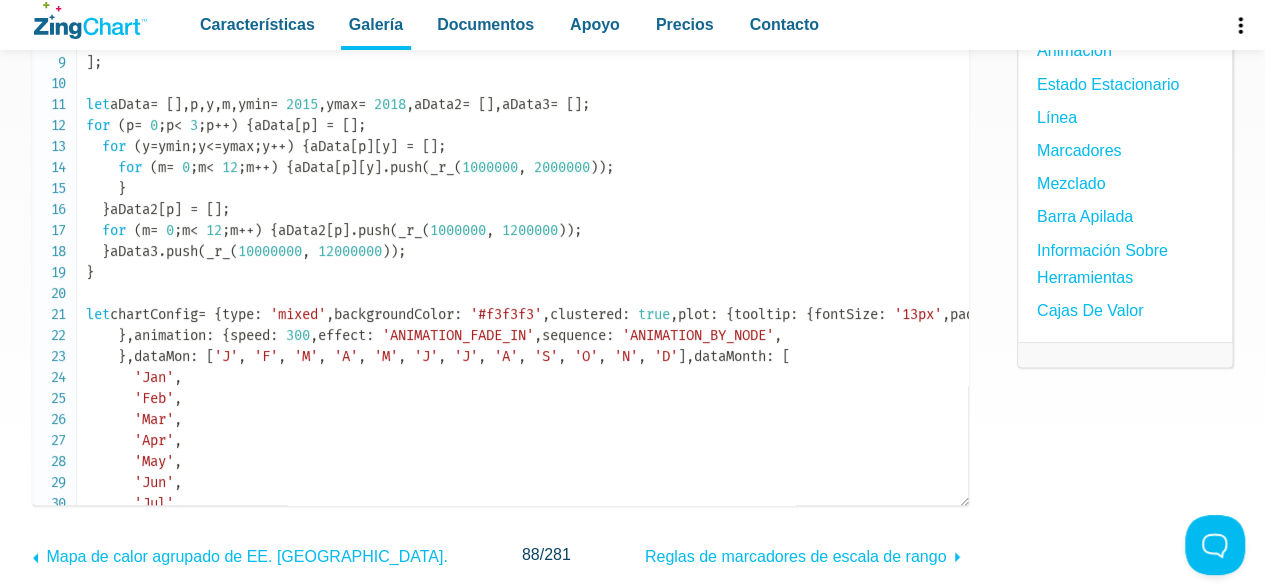 click on "for" 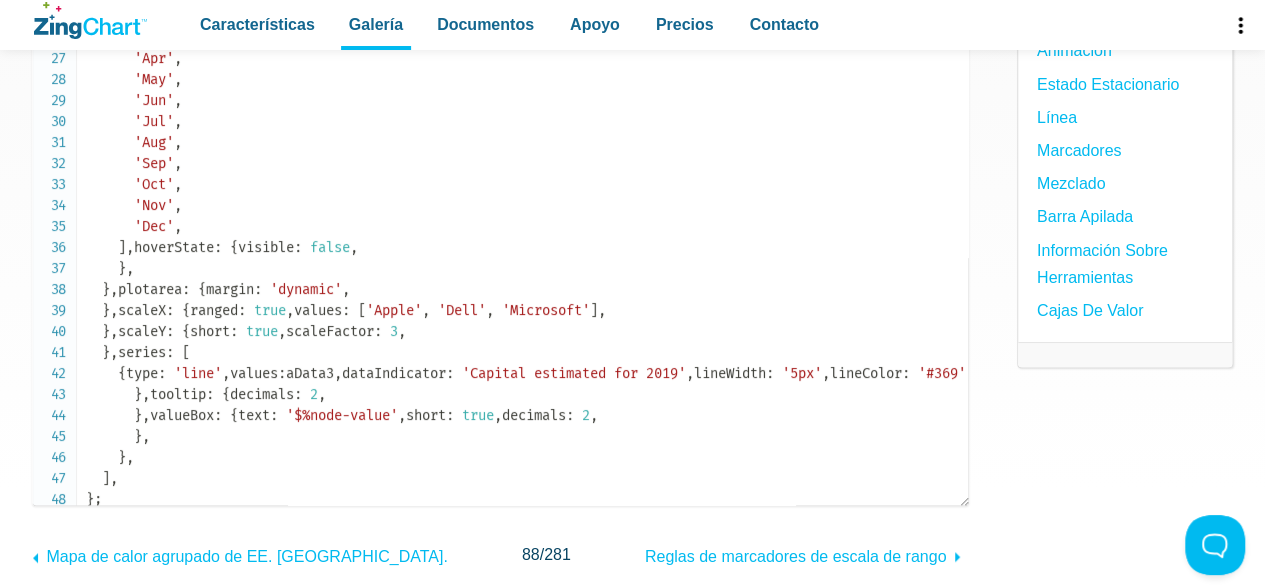 scroll, scrollTop: 500, scrollLeft: 0, axis: vertical 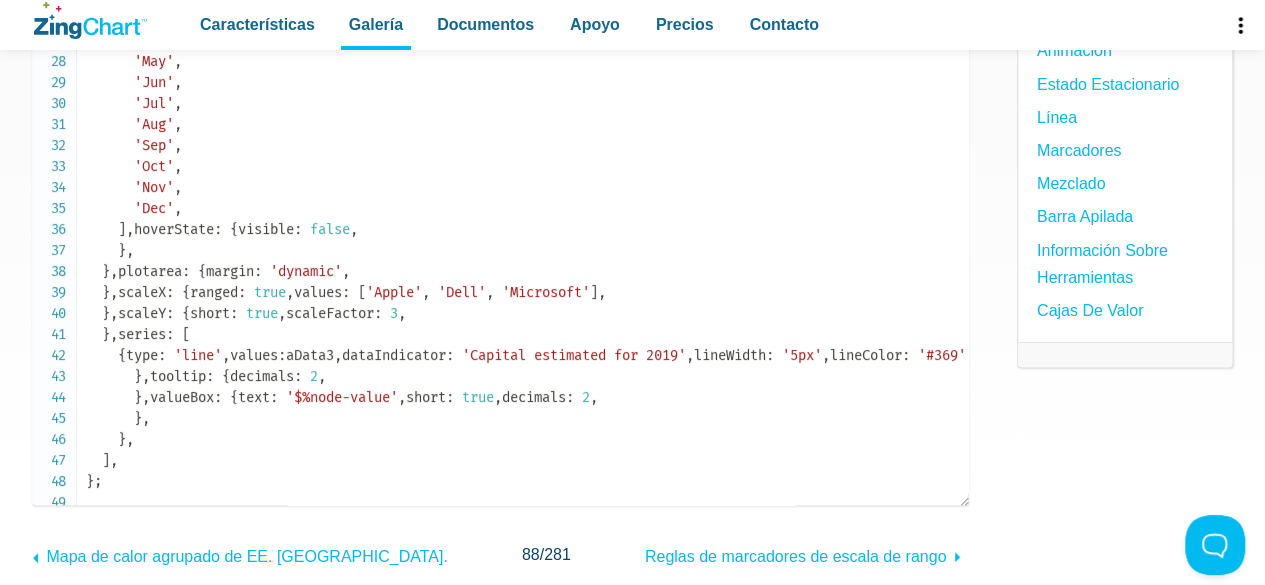 drag, startPoint x: 102, startPoint y: 271, endPoint x: 364, endPoint y: 377, distance: 282.6305 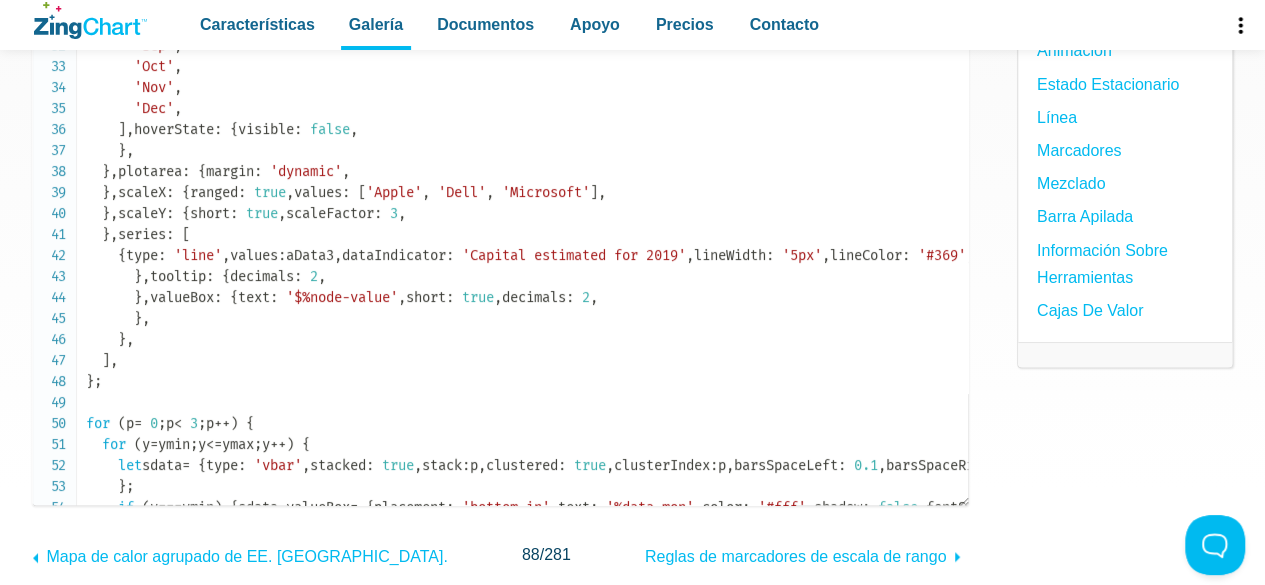 scroll, scrollTop: 700, scrollLeft: 0, axis: vertical 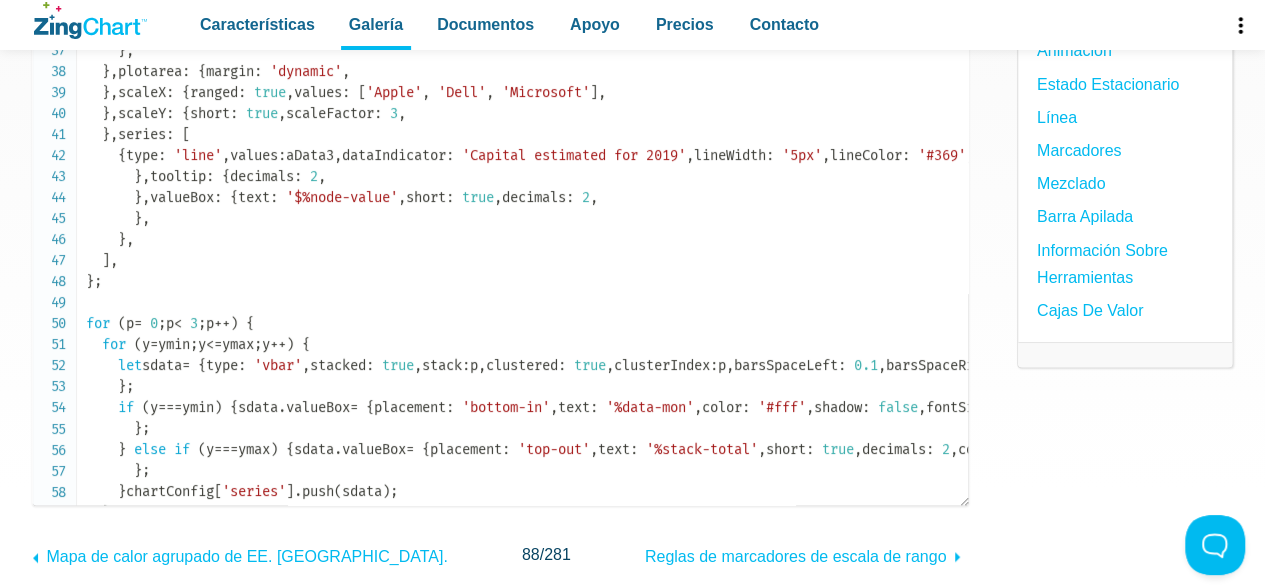 drag, startPoint x: 255, startPoint y: 222, endPoint x: 491, endPoint y: 283, distance: 243.75603 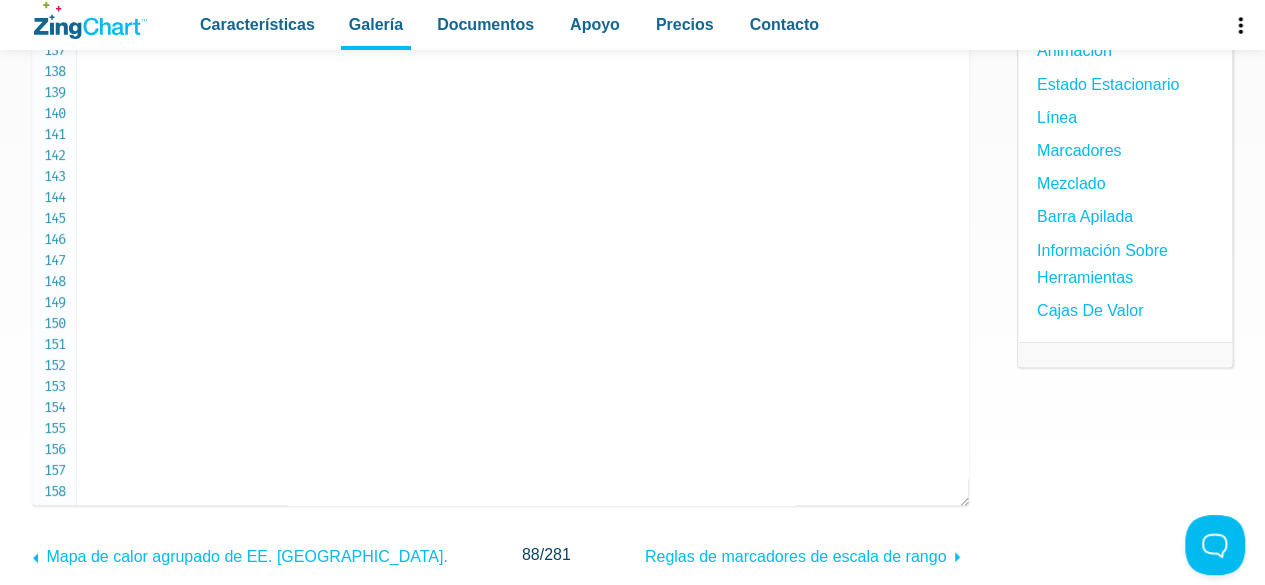 scroll, scrollTop: 2887, scrollLeft: 0, axis: vertical 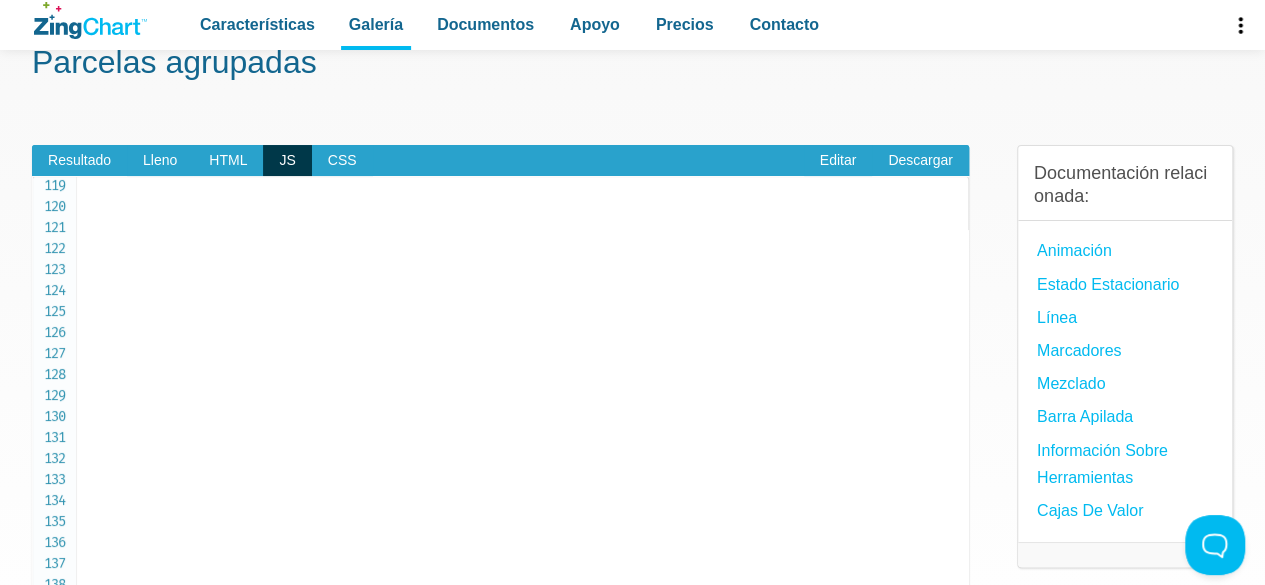 drag, startPoint x: 155, startPoint y: 433, endPoint x: 309, endPoint y: 441, distance: 154.20766 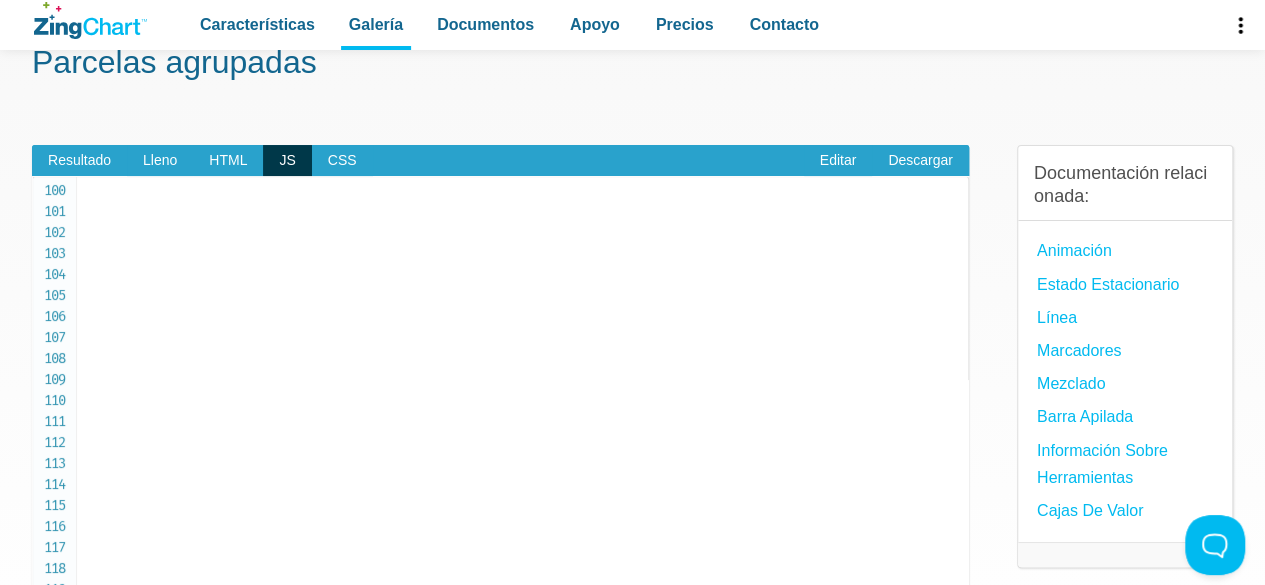 scroll, scrollTop: 1987, scrollLeft: 0, axis: vertical 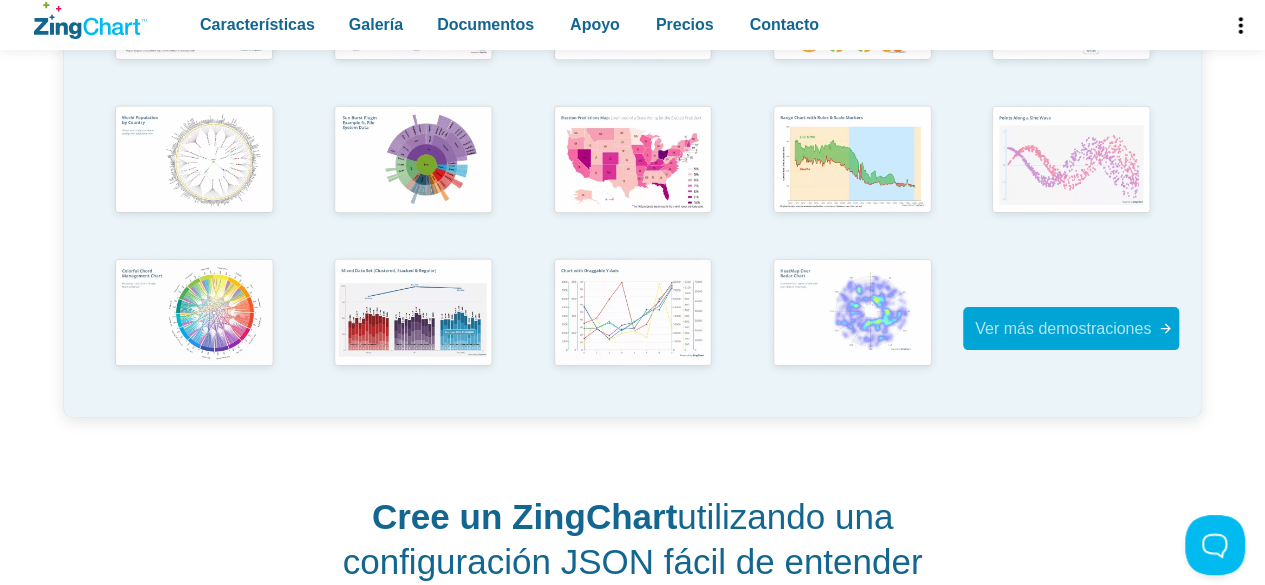 click on "Ver más demostraciones" at bounding box center (1063, 328) 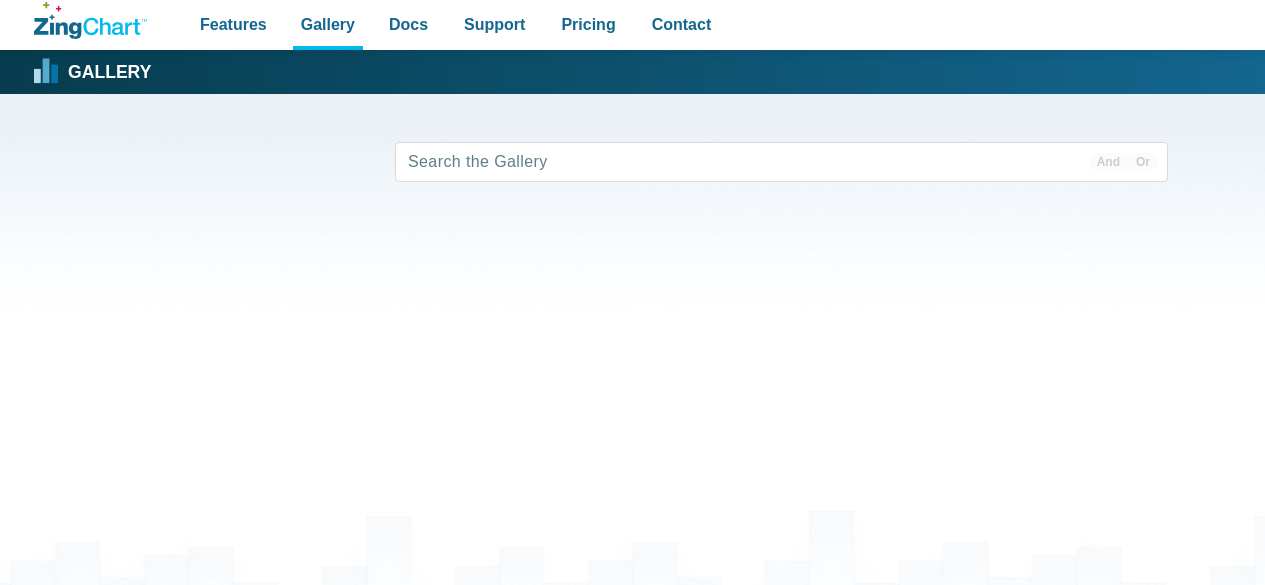 scroll, scrollTop: 0, scrollLeft: 0, axis: both 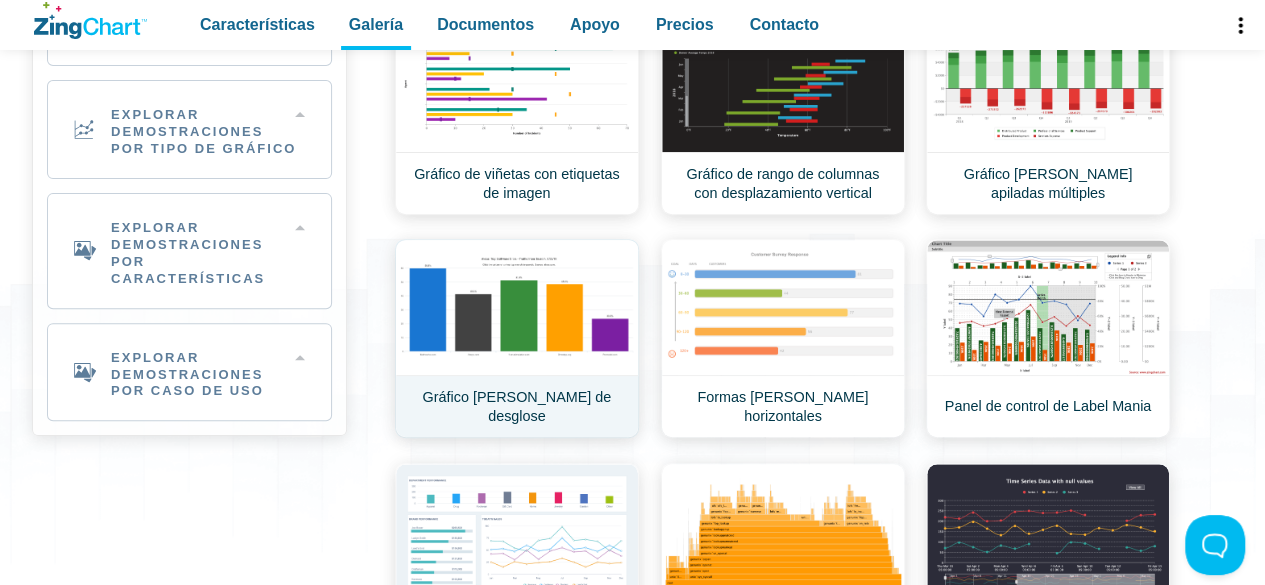 click on "Gráfico [PERSON_NAME] de desglose" at bounding box center [517, 338] 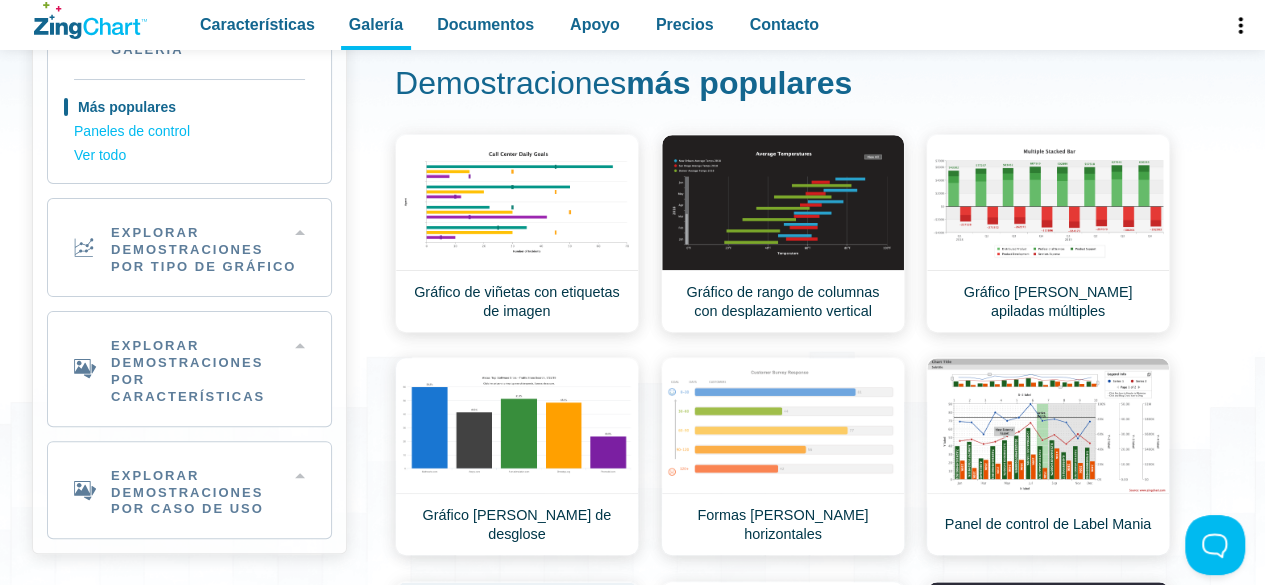 scroll, scrollTop: 160, scrollLeft: 0, axis: vertical 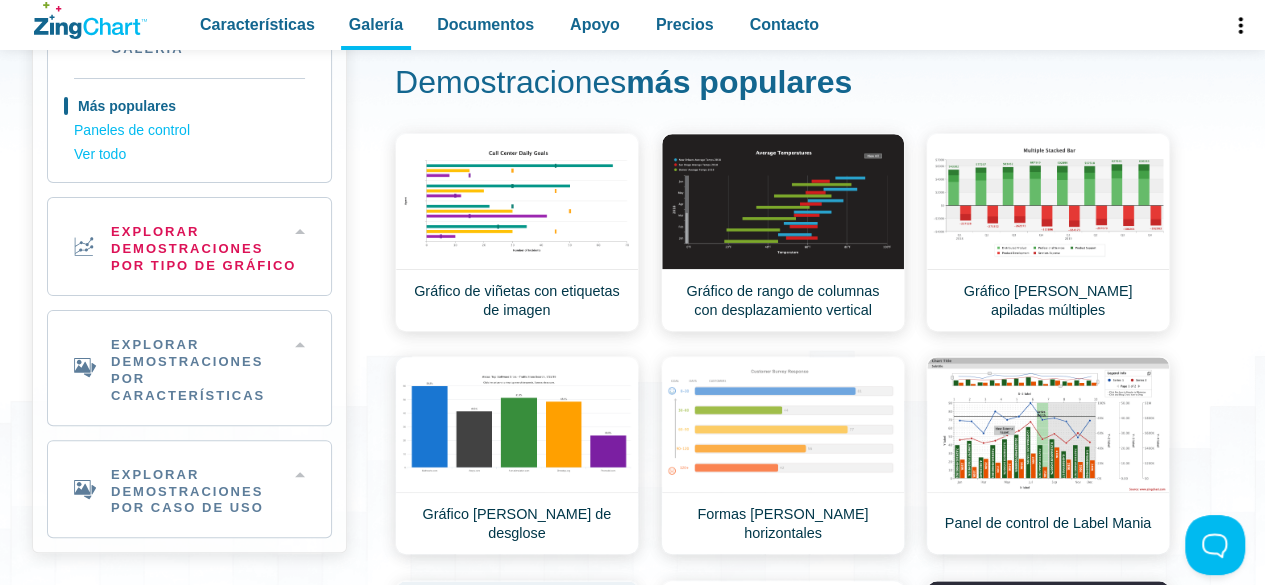 click on "Explorar demostraciones por tipo de gráfico" at bounding box center [205, 249] 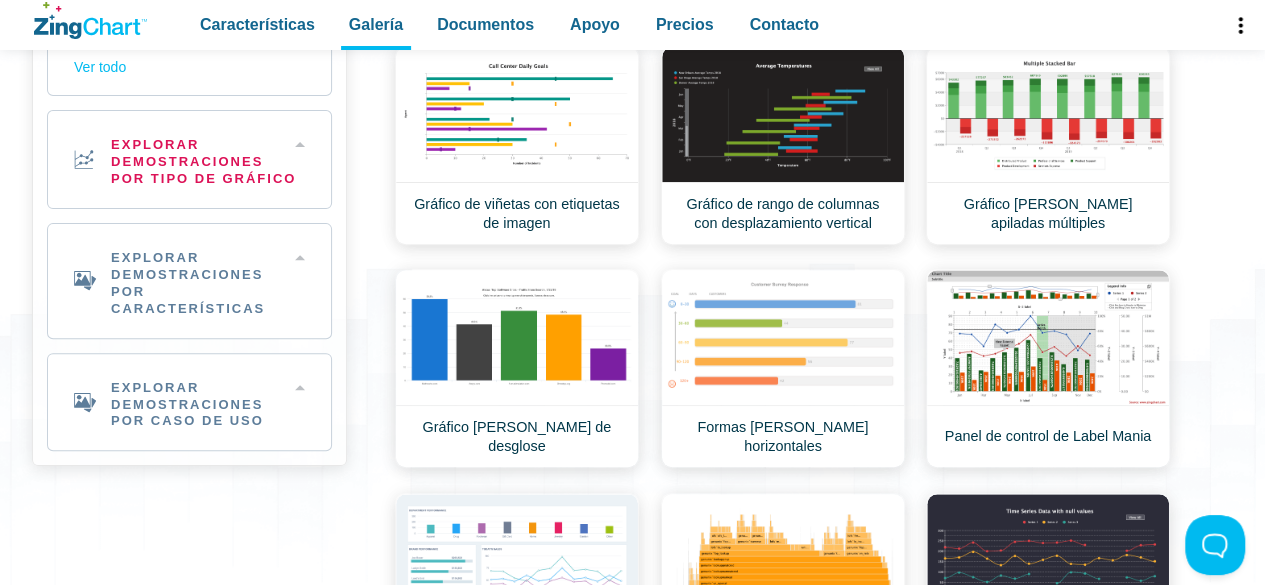 scroll, scrollTop: 250, scrollLeft: 0, axis: vertical 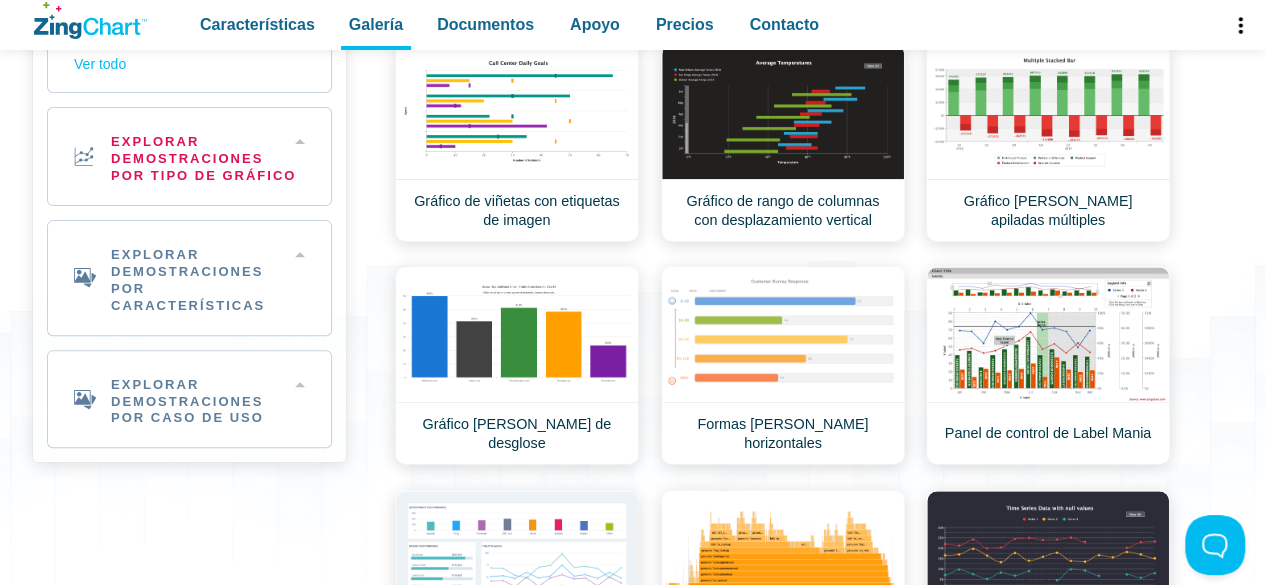 click on "Explorar demostraciones por tipo de gráfico" at bounding box center (189, 156) 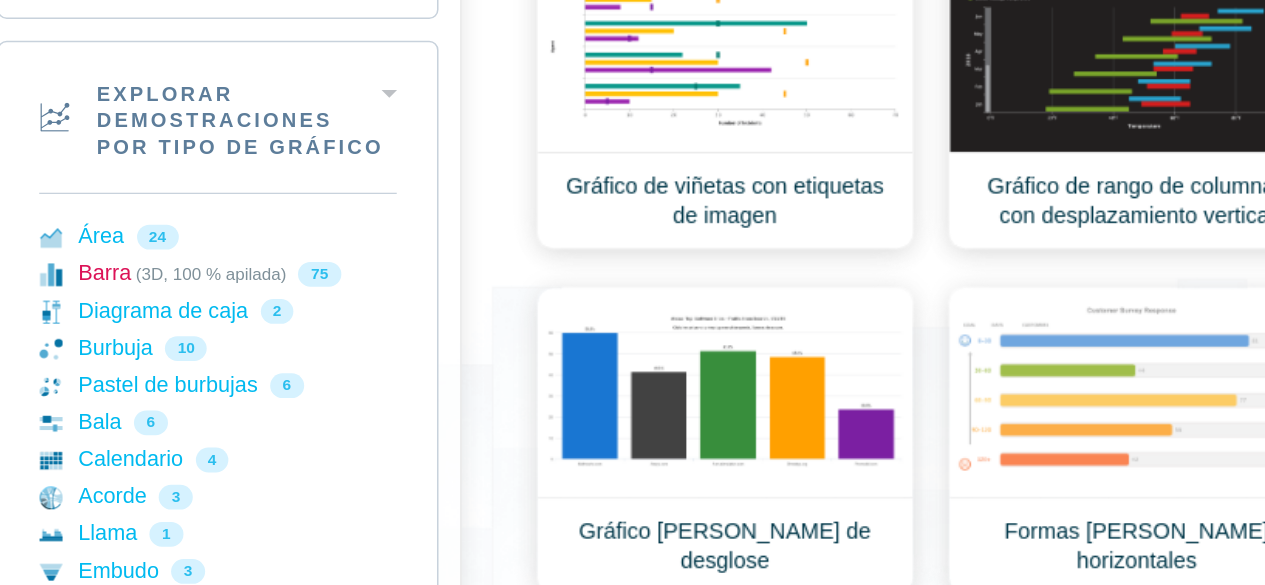 click on "Barra  (3D, 100 % apilada)
75" at bounding box center (189, 258) 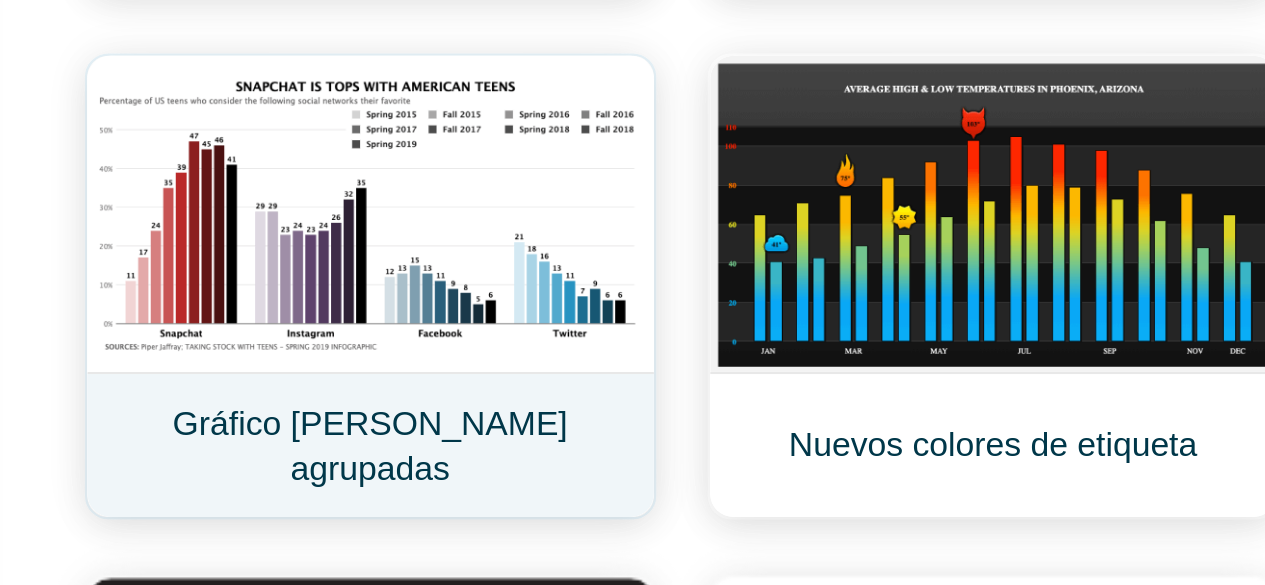 scroll, scrollTop: 889, scrollLeft: 0, axis: vertical 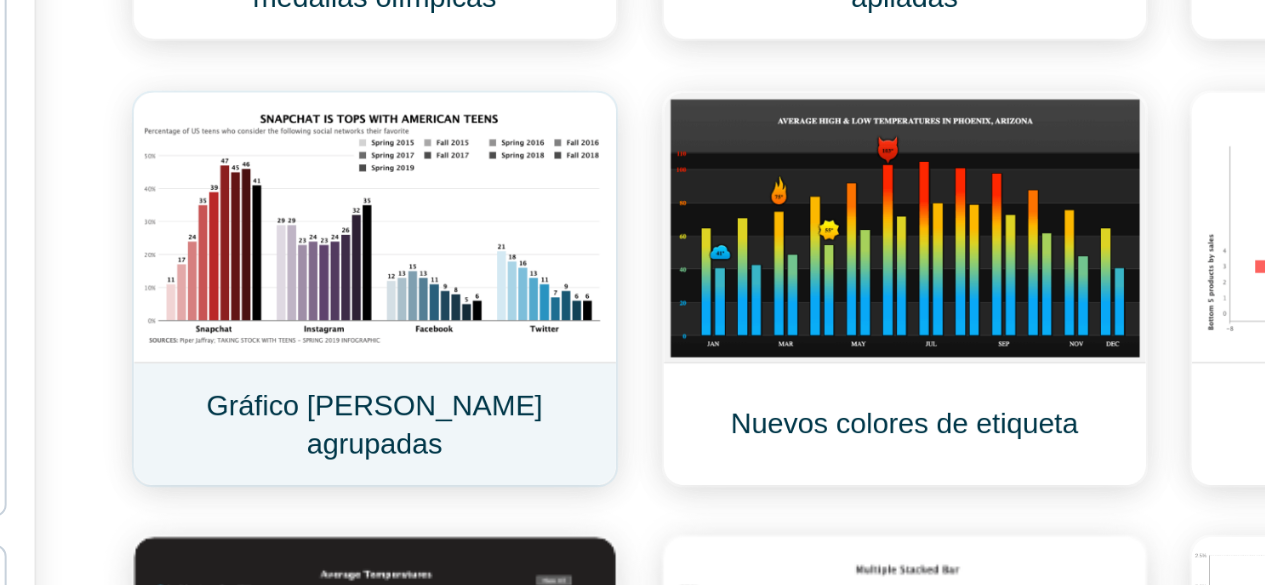 click on "Gráfico [PERSON_NAME] agrupadas" at bounding box center (517, 397) 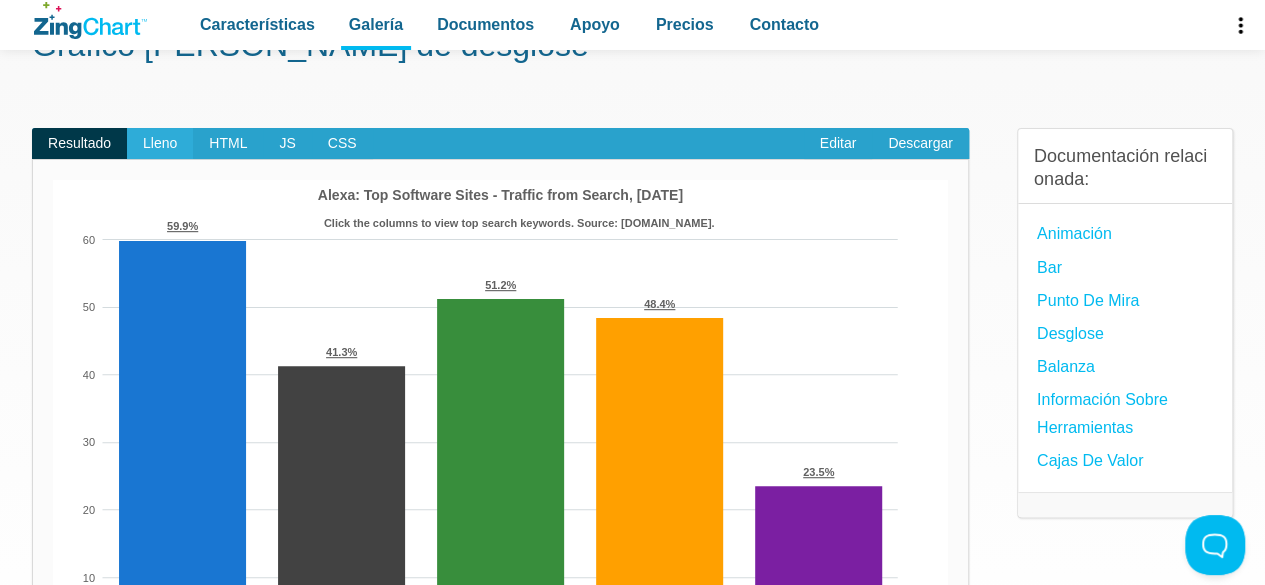 scroll, scrollTop: 0, scrollLeft: 0, axis: both 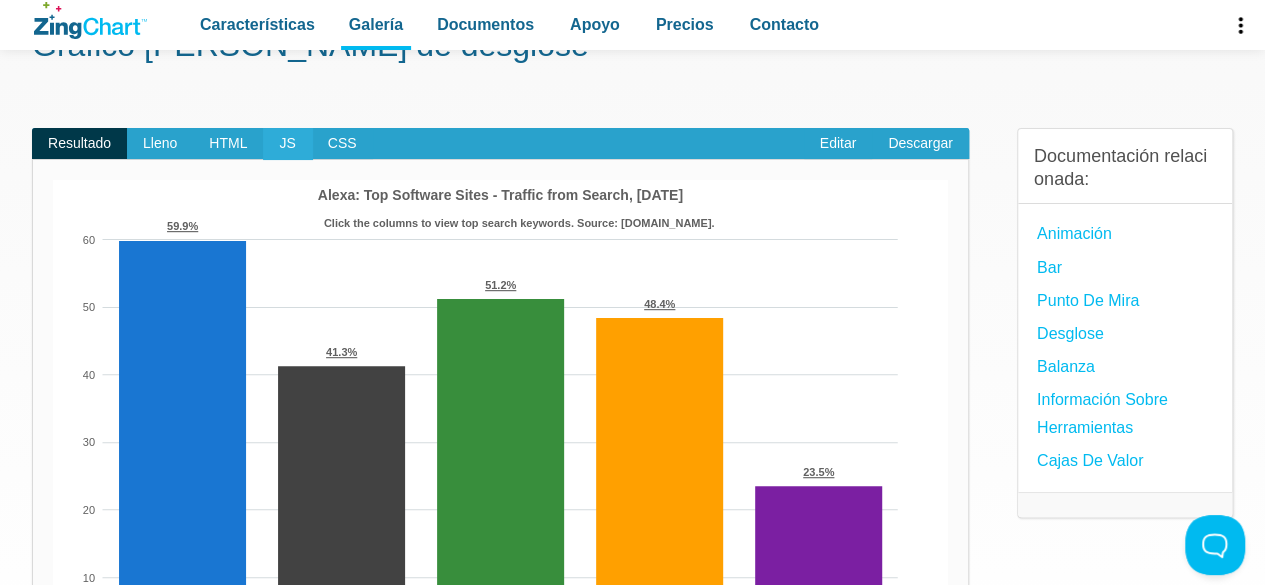 click on "JS" at bounding box center [287, 144] 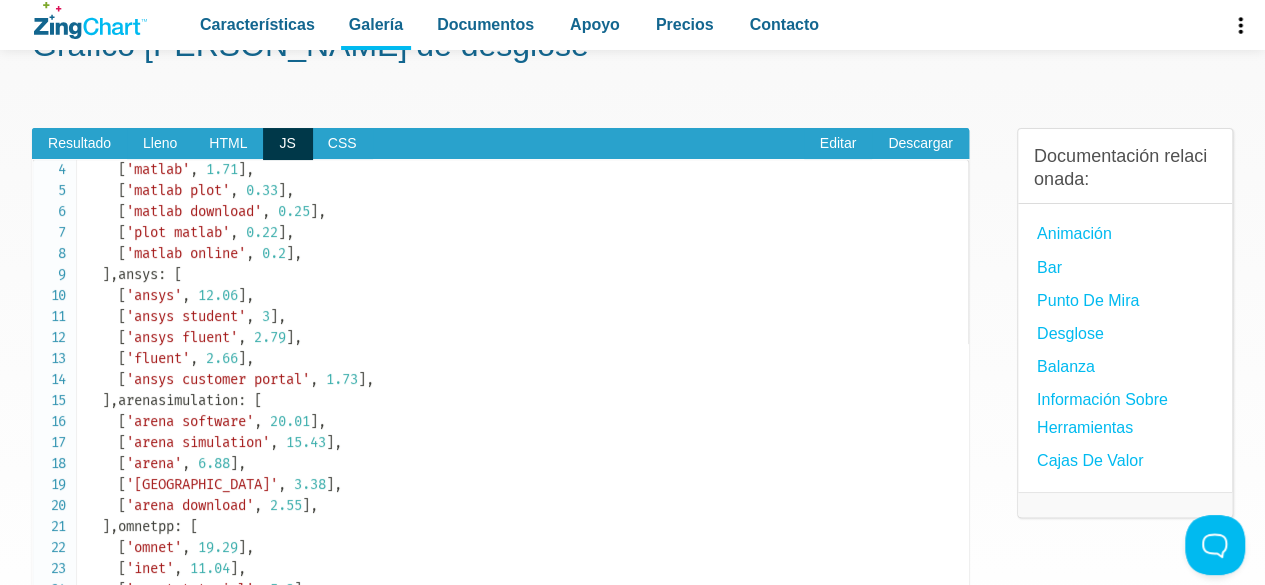 scroll, scrollTop: 73, scrollLeft: 0, axis: vertical 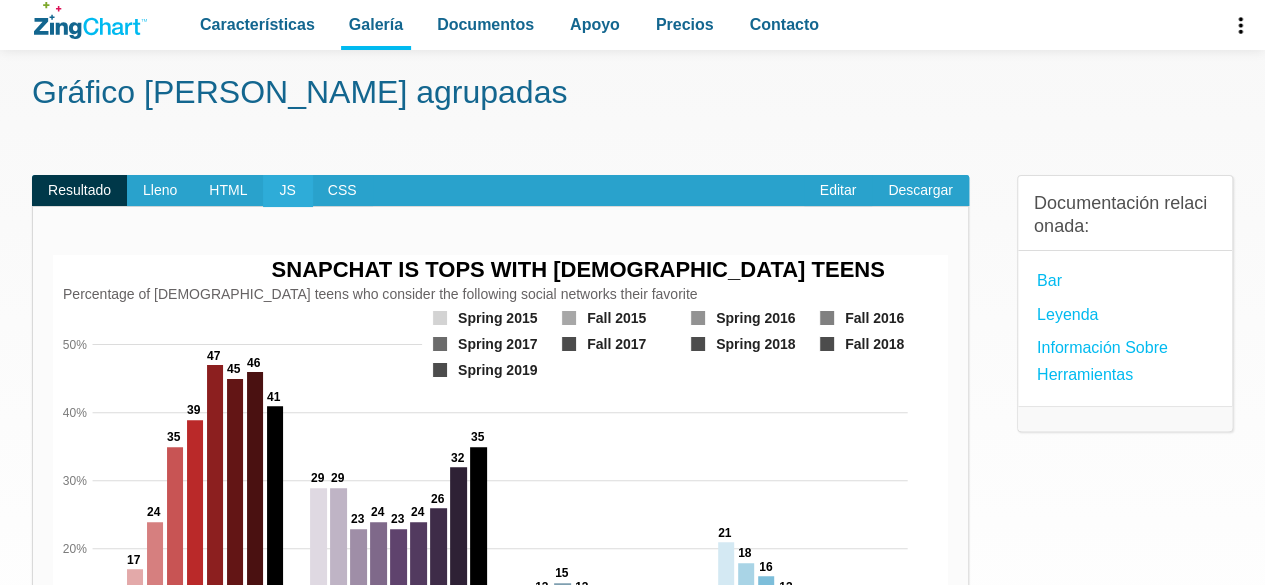 click on "JS" at bounding box center [287, 191] 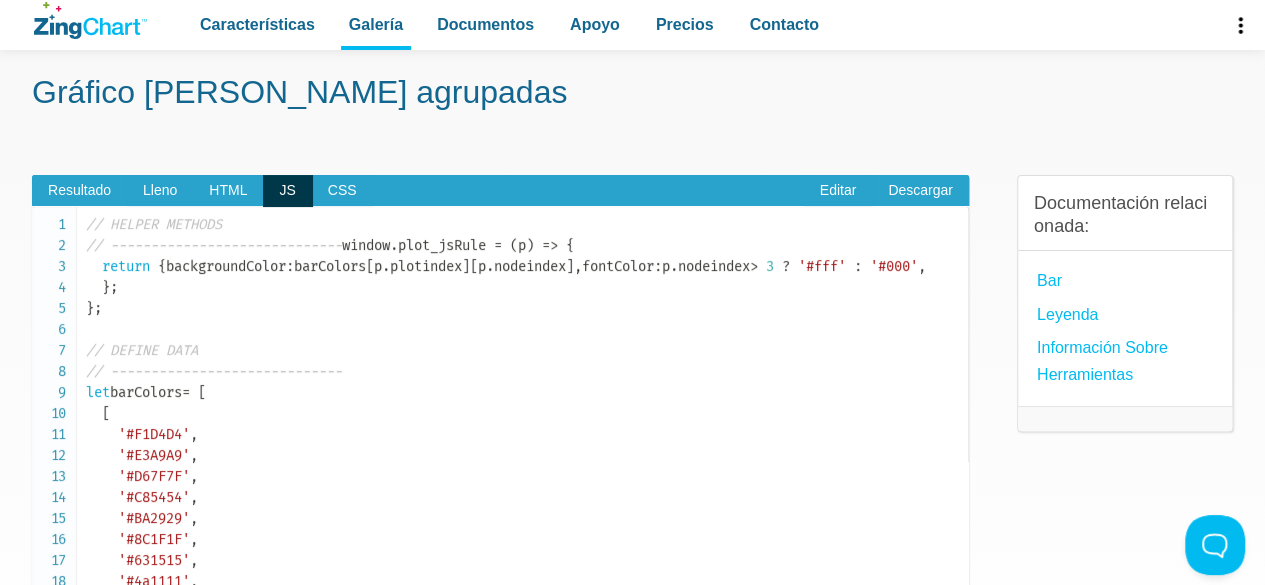 scroll, scrollTop: 0, scrollLeft: 0, axis: both 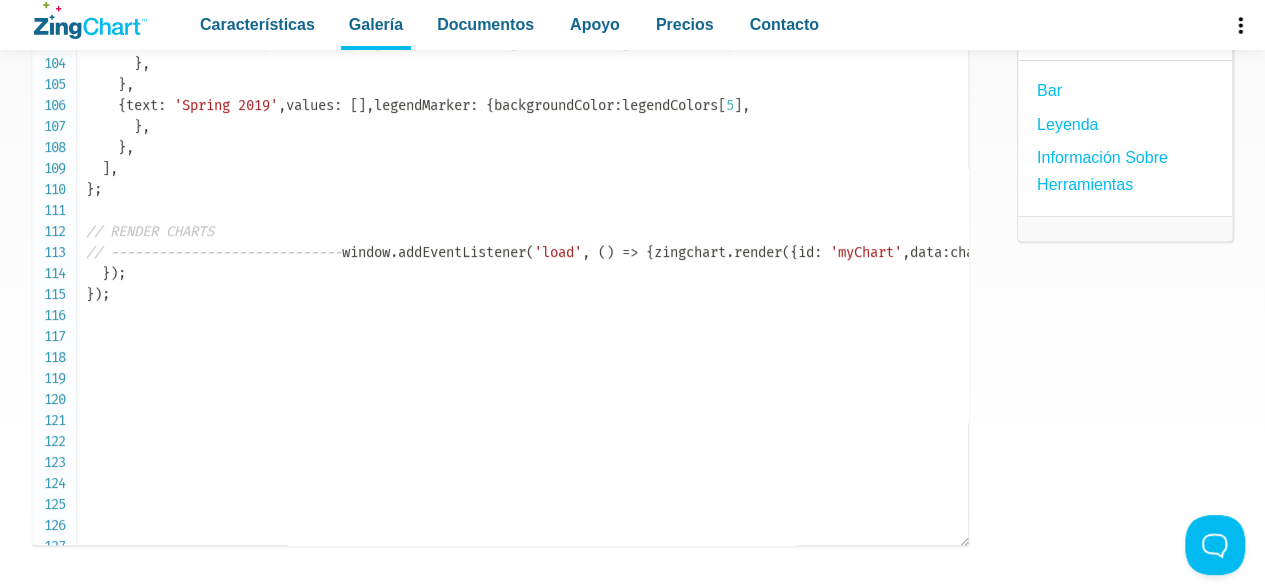 drag, startPoint x: 98, startPoint y: 327, endPoint x: 354, endPoint y: 355, distance: 257.5267 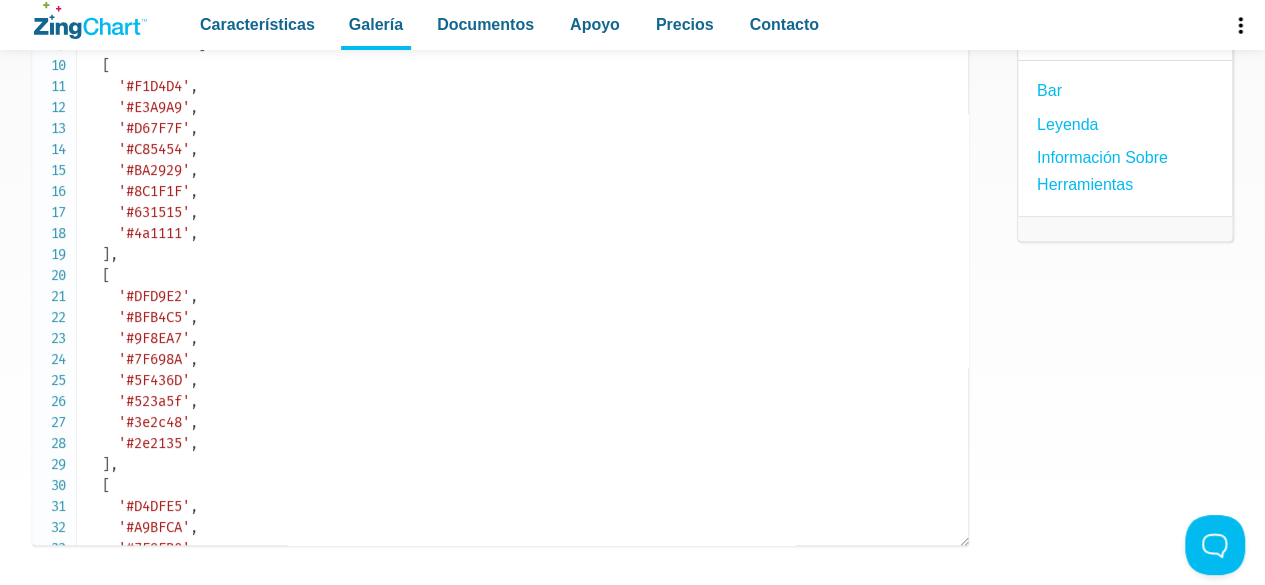 scroll, scrollTop: 0, scrollLeft: 0, axis: both 